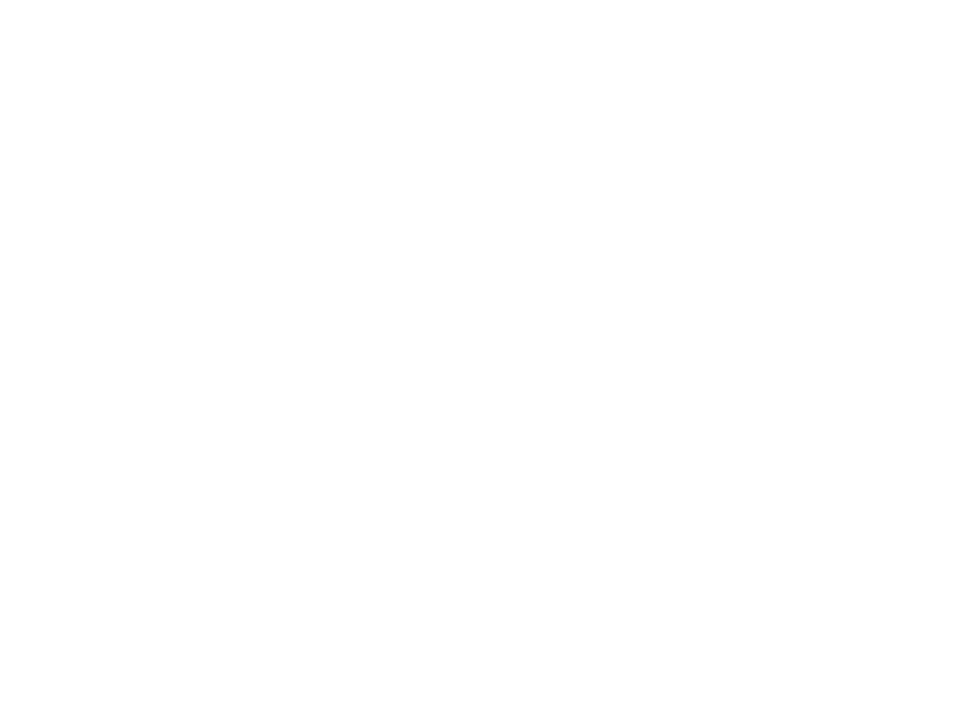 scroll, scrollTop: 0, scrollLeft: 0, axis: both 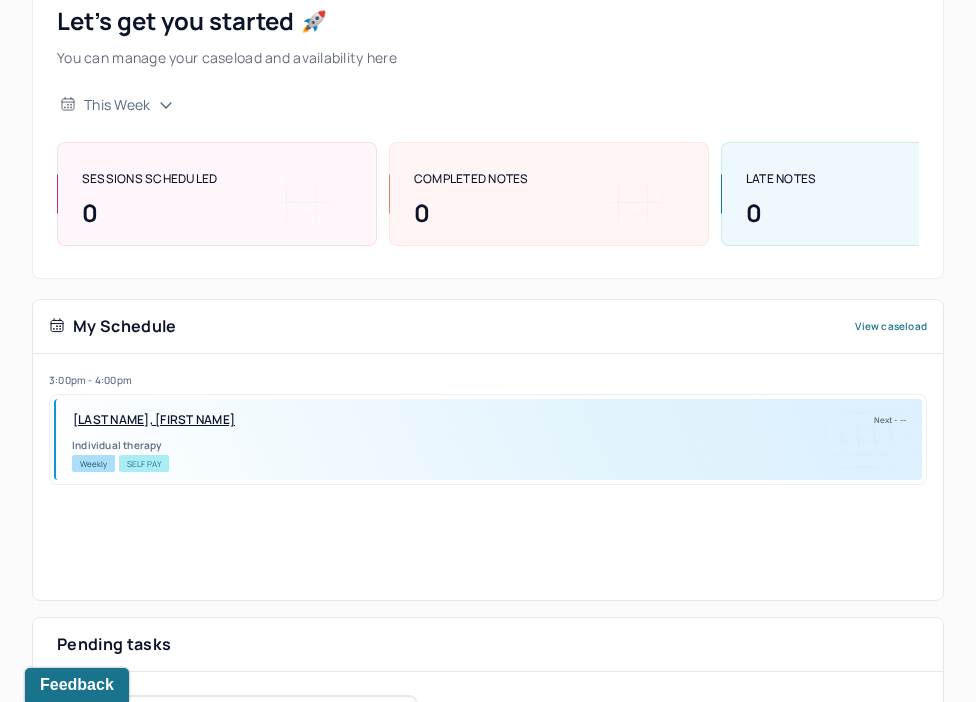 click on "Let’s get you started 🚀 You can manage your caseload and availability here   this week   SESSIONS SCHEDULED 0 COMPLETED NOTES 0 LATE NOTES 0" at bounding box center [488, 126] 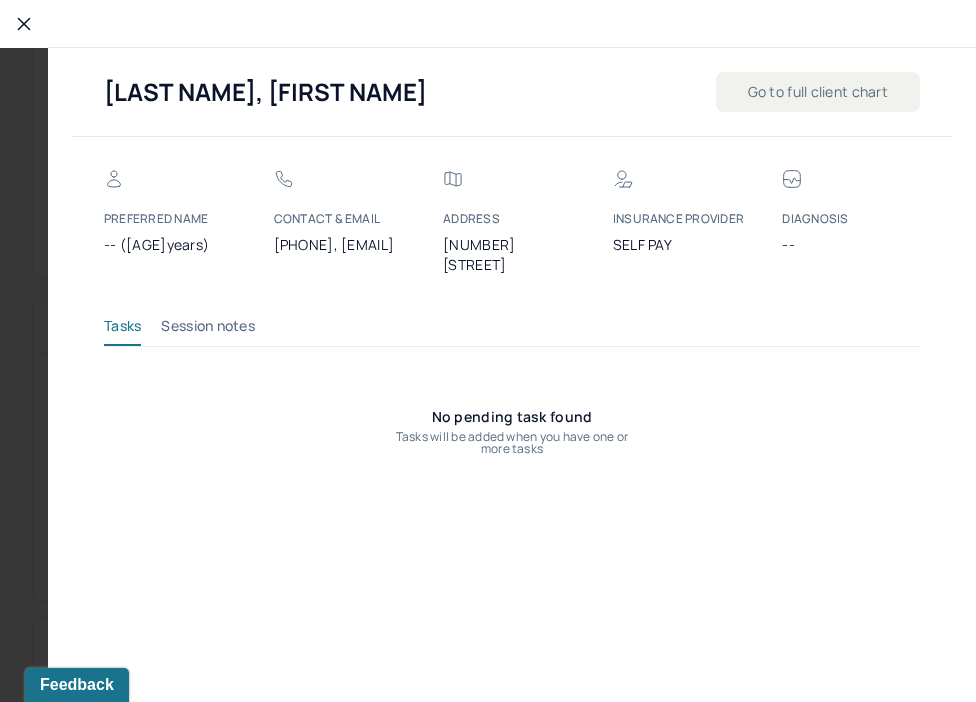 click at bounding box center [24, 24] 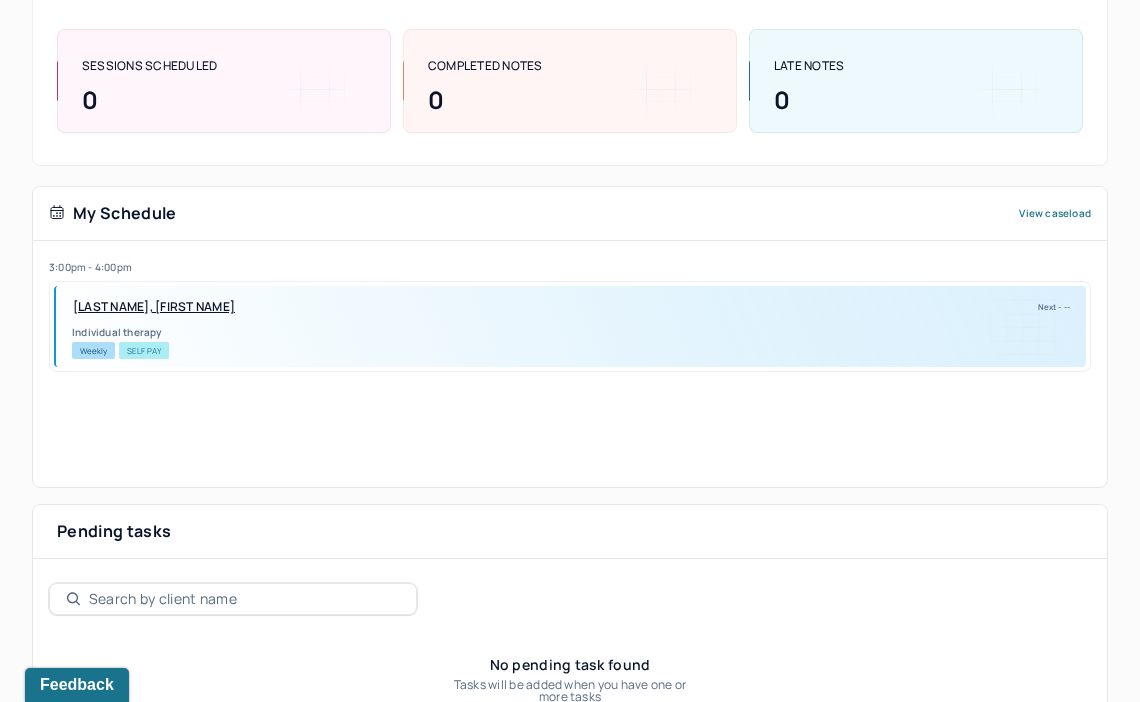 scroll, scrollTop: 280, scrollLeft: 0, axis: vertical 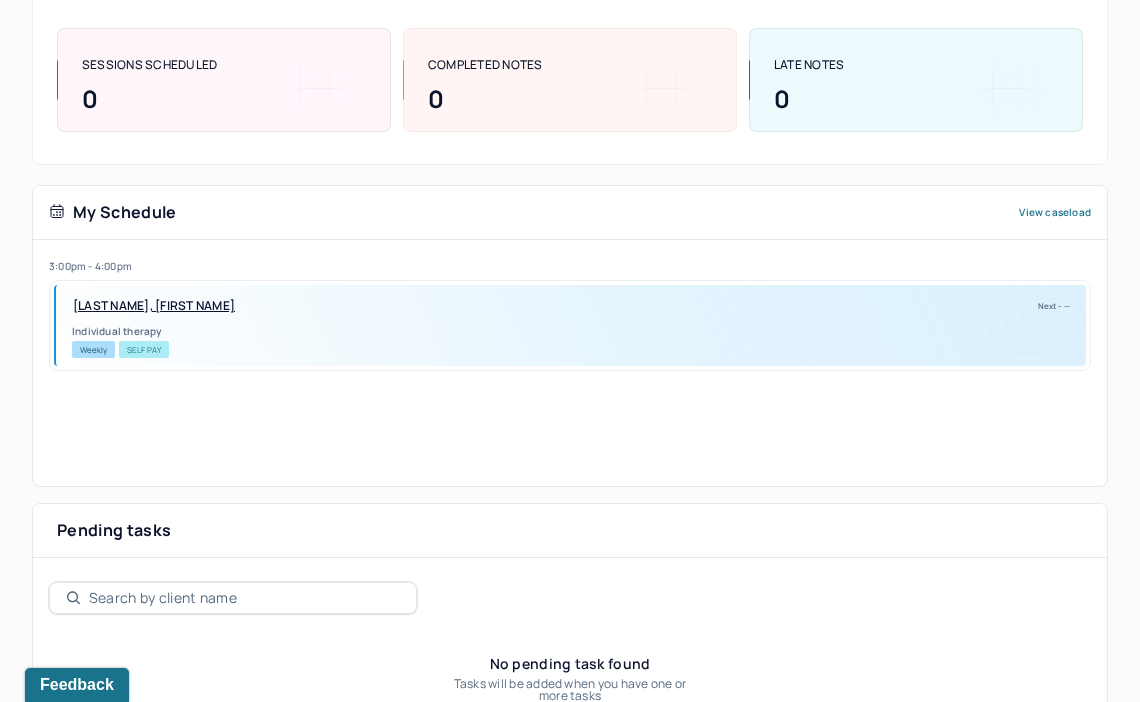 click on "[TIME] - [TIME] [LAST NAME], [FIRST NAME] Next - -- Individual therapy Weekly Self Pay" at bounding box center [570, 390] 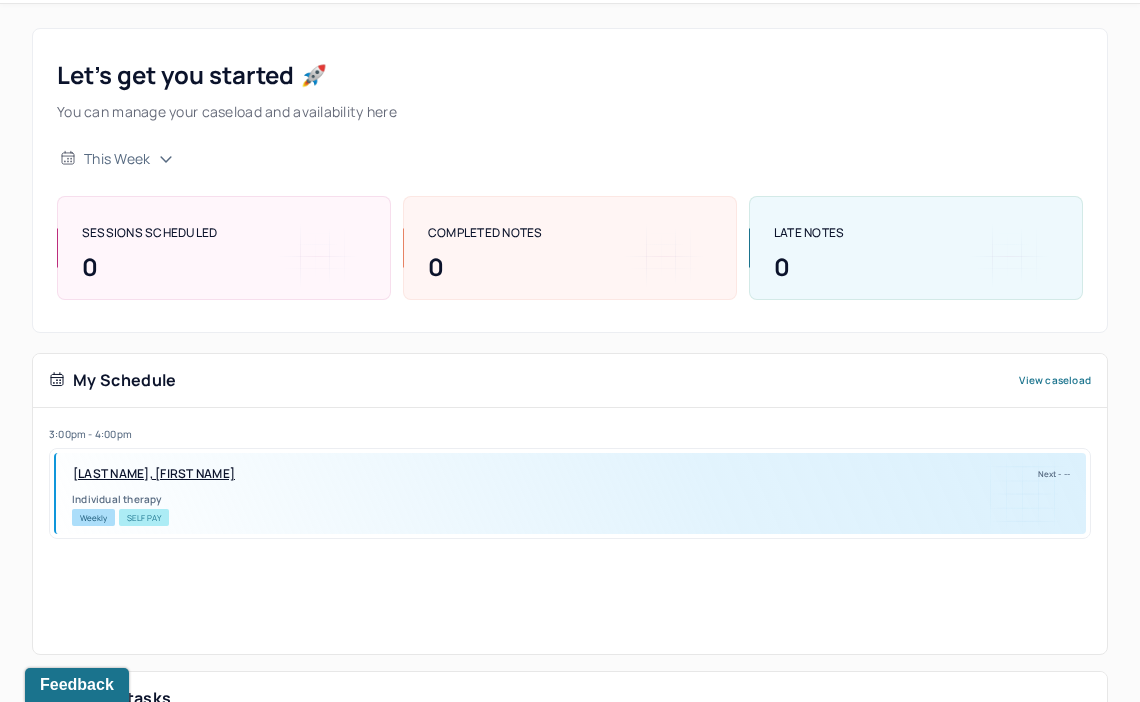 scroll, scrollTop: 73, scrollLeft: 0, axis: vertical 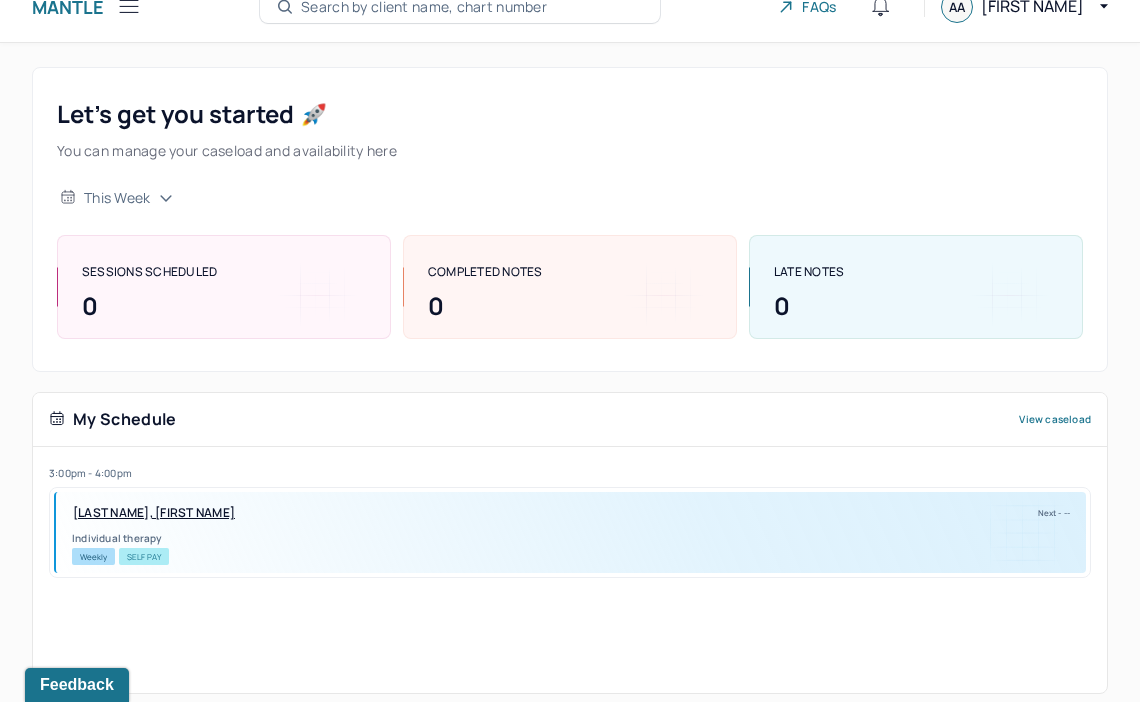 click on "[LAST NAME], [FIRST NAME]" at bounding box center [154, 513] 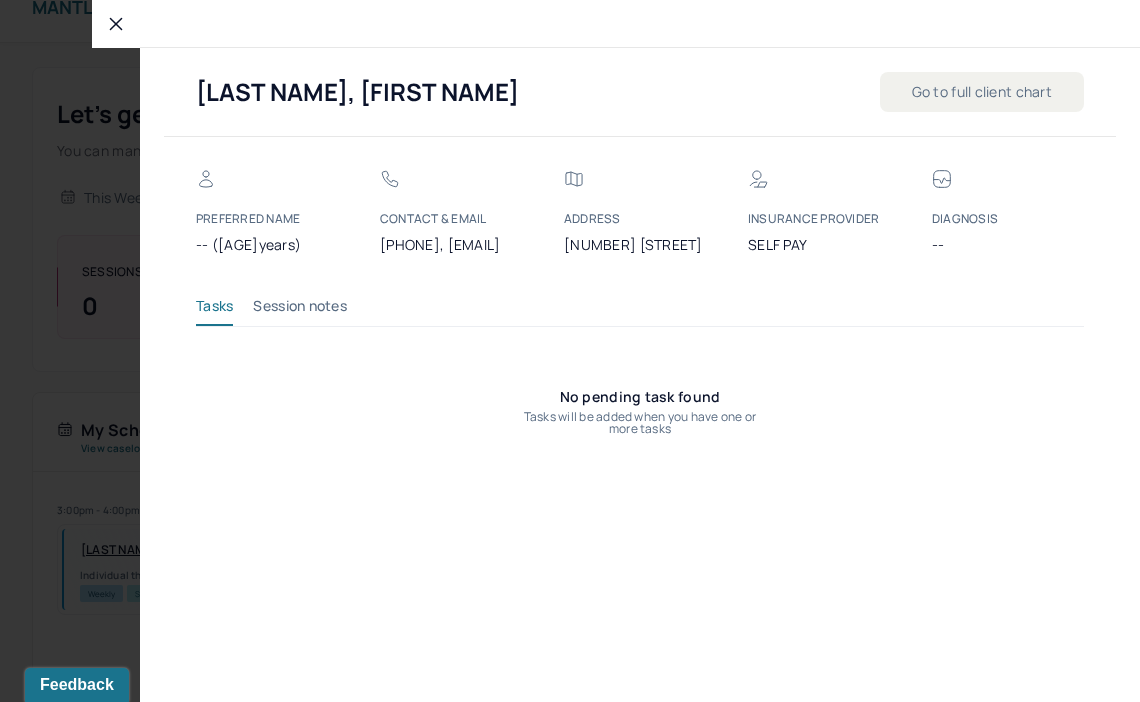 click on "Go to full client chart" at bounding box center [982, 92] 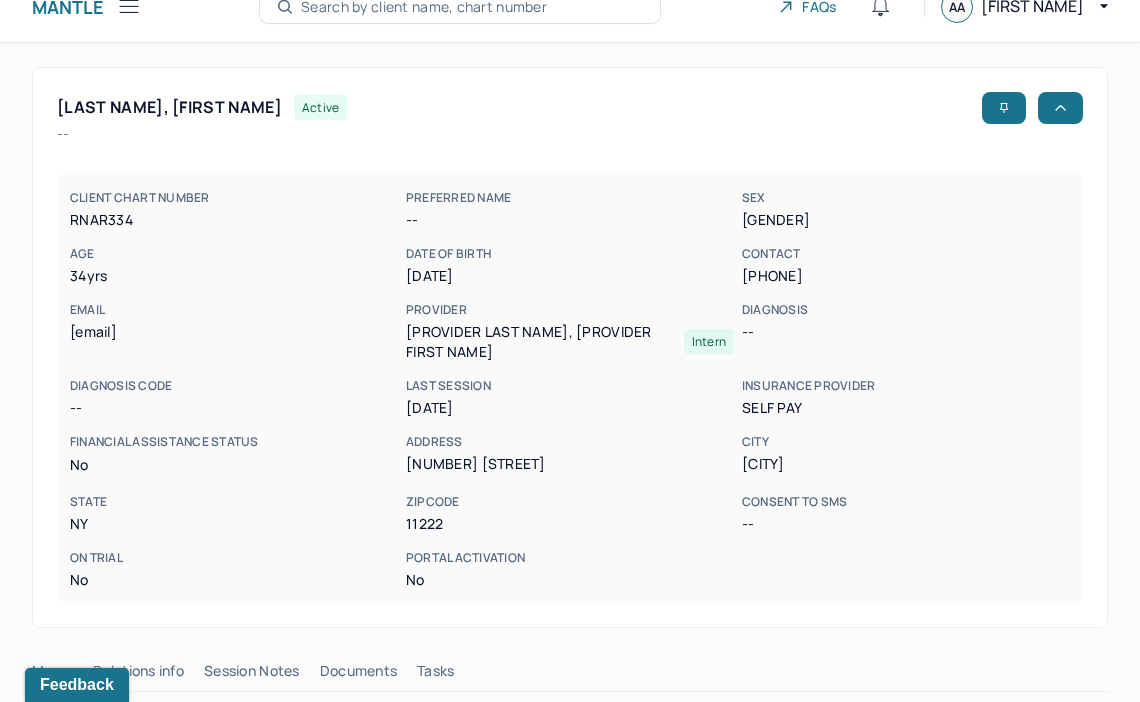 scroll, scrollTop: 511, scrollLeft: 0, axis: vertical 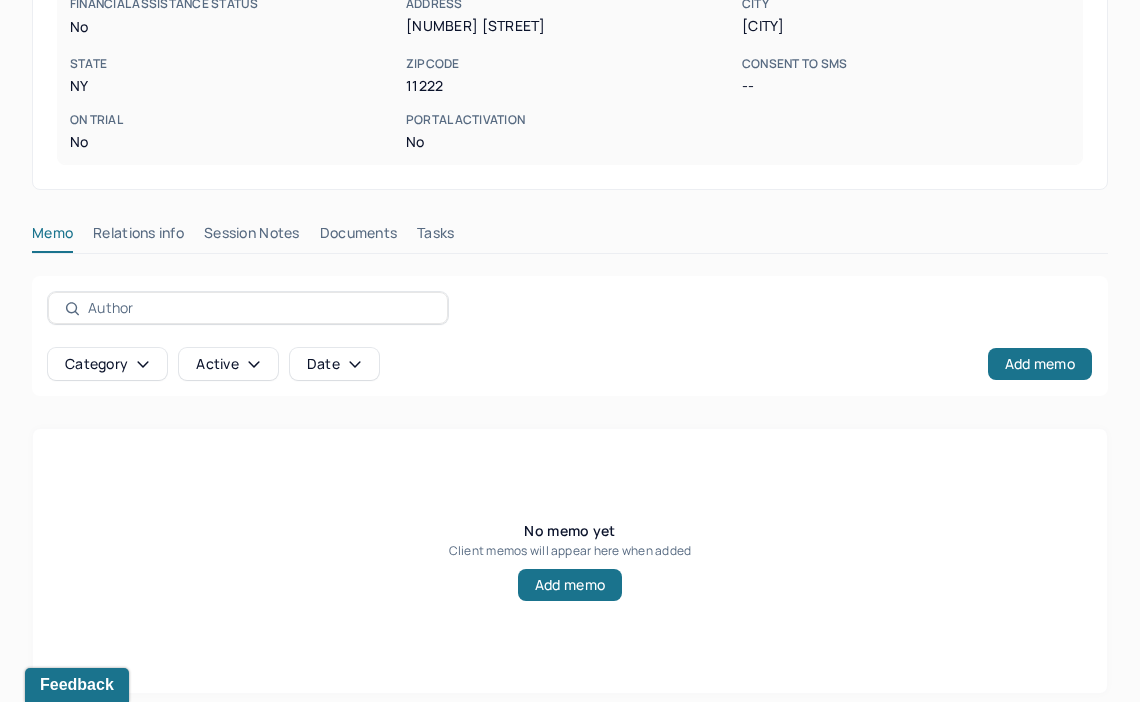 click on "[LAST NAME], [FIRST NAME] active -- CLIENT CHART NUMBER [CLIENT ID] PREFERRED NAME -- SEX male AGE 34 yrs DATE OF BIRTH [DATE] CONTACT [PHONE] EMAIL [EMAIL] PROVIDER [PROVIDER NAME] Intern DIAGNOSIS -- DIAGNOSIS CODE -- LAST SESSION [DATE] insurance provider Self Pay FINANCIAL ASSISTANCE STATUS no Address [NUMBER] [STREET] City [CITY] State [STATE] Zipcode [ZIPCODE] Consent to Sms -- On Trial No Portal Activation No Memo Relations info Session Notes Documents Tasks Category active Date Add memo No memo yet Client memos will appear here when added Add memo" at bounding box center (570, 161) 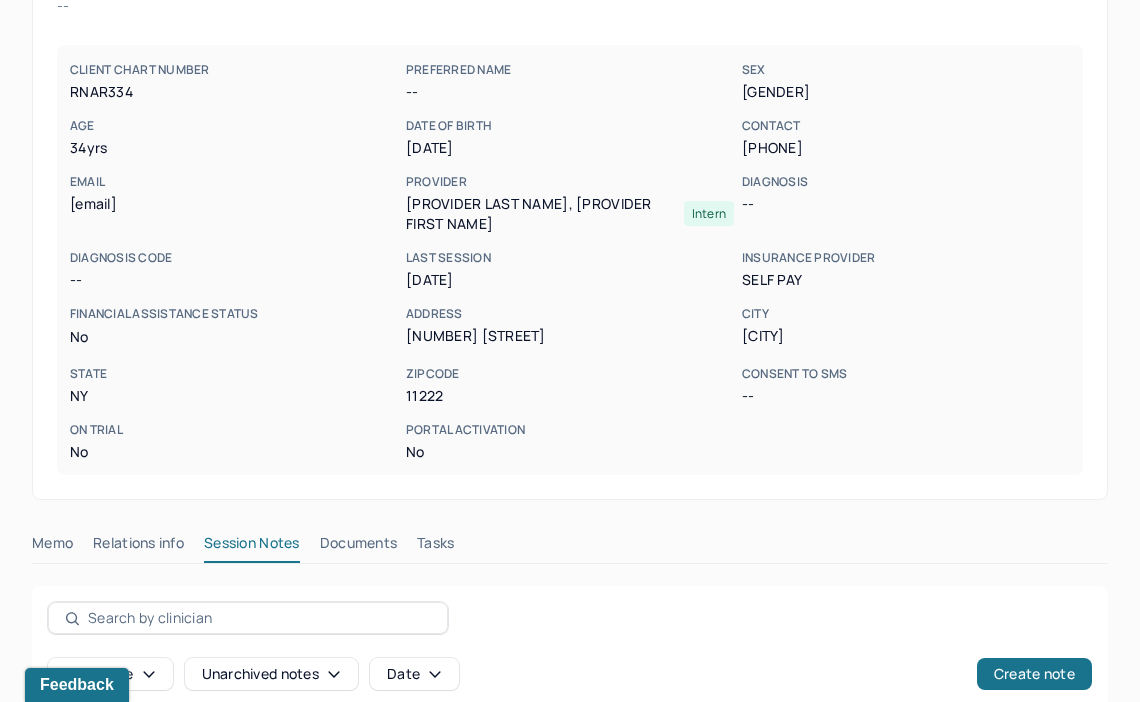 scroll, scrollTop: 268, scrollLeft: 0, axis: vertical 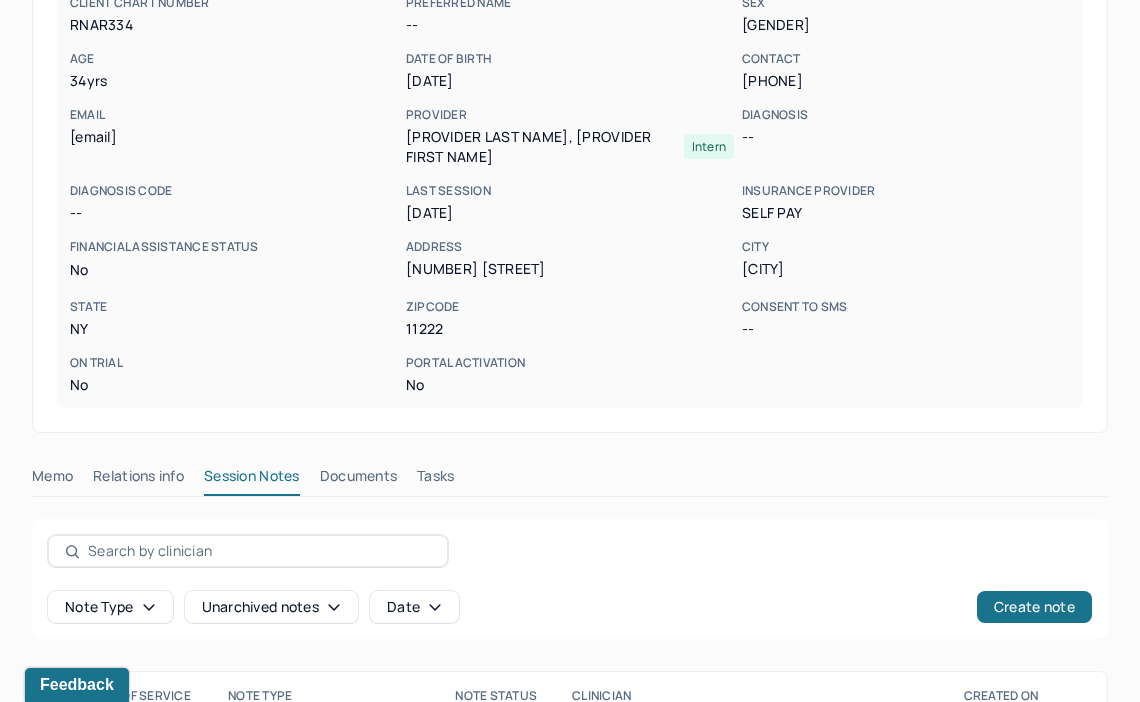 click on "Memo" at bounding box center (52, 480) 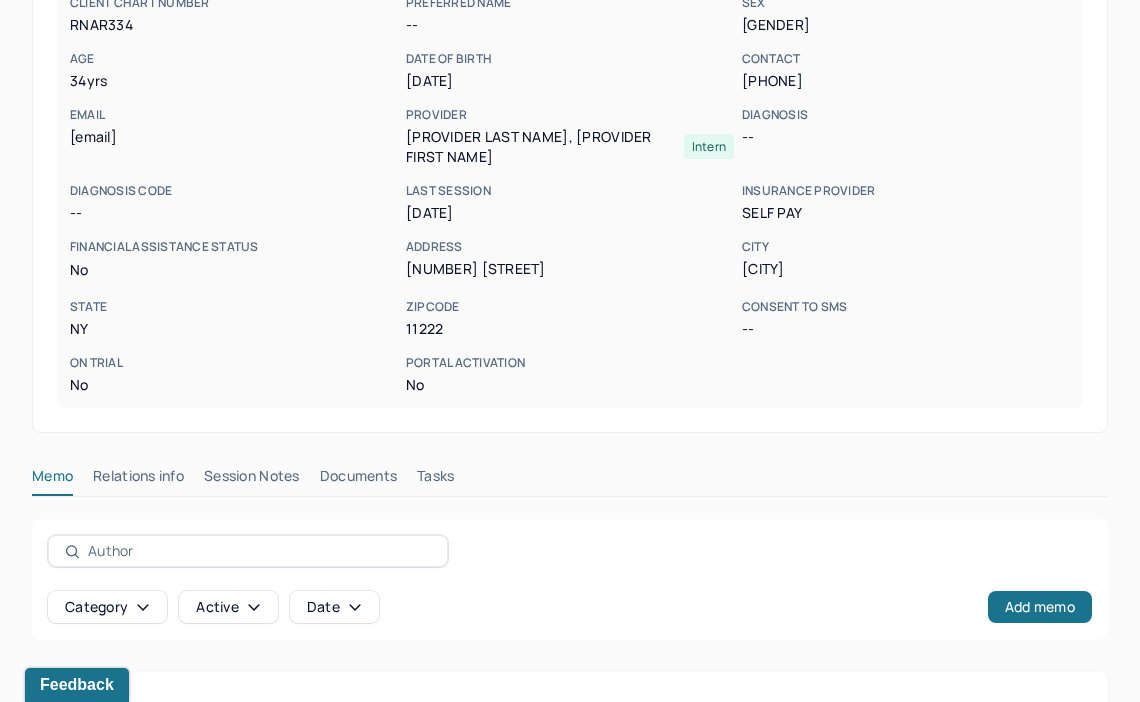 scroll, scrollTop: 0, scrollLeft: 0, axis: both 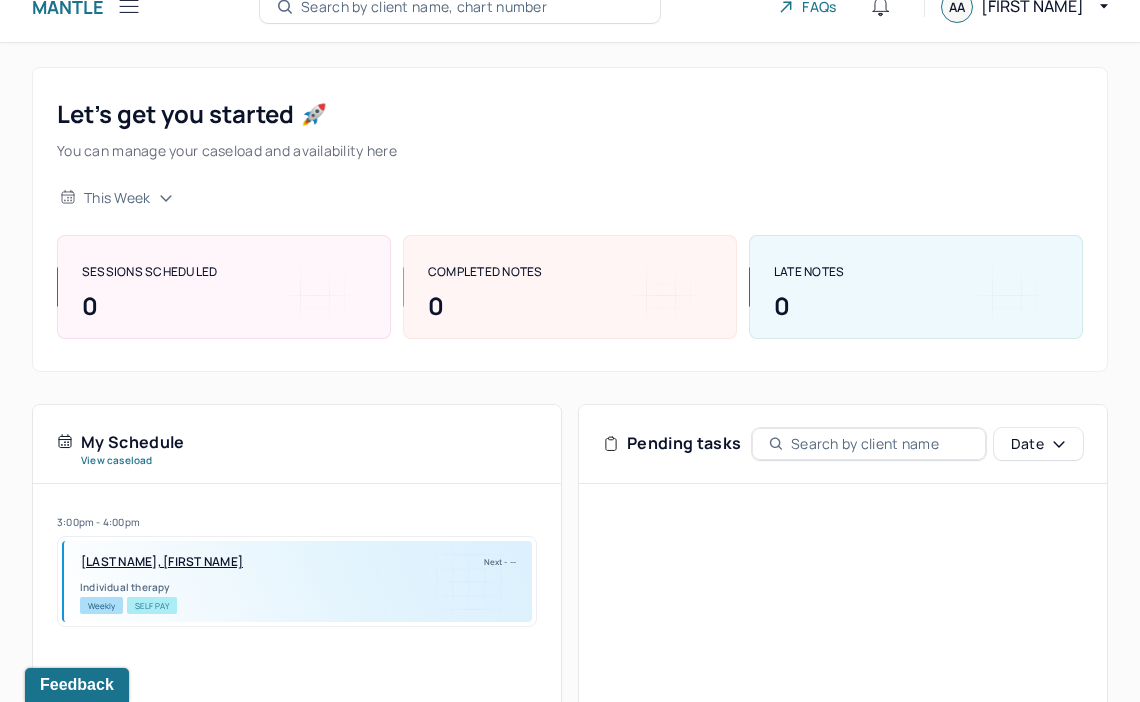 click on "[LAST NAME], [FIRST NAME]" at bounding box center (162, 562) 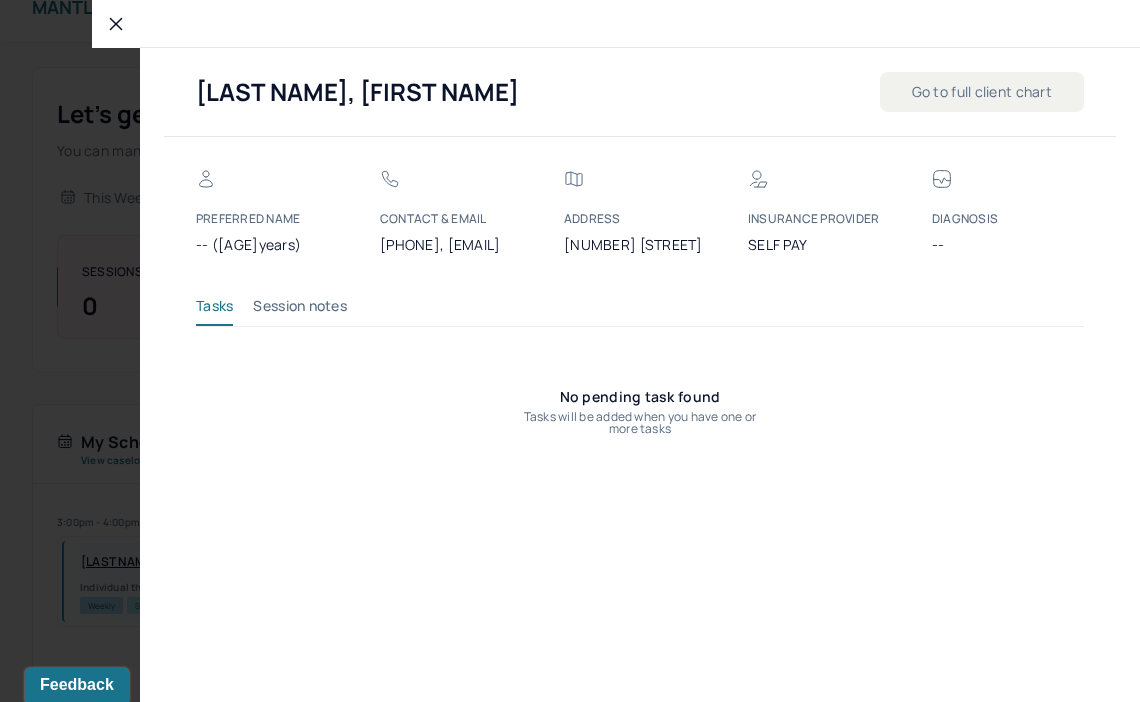 click on "Session notes" at bounding box center (300, 310) 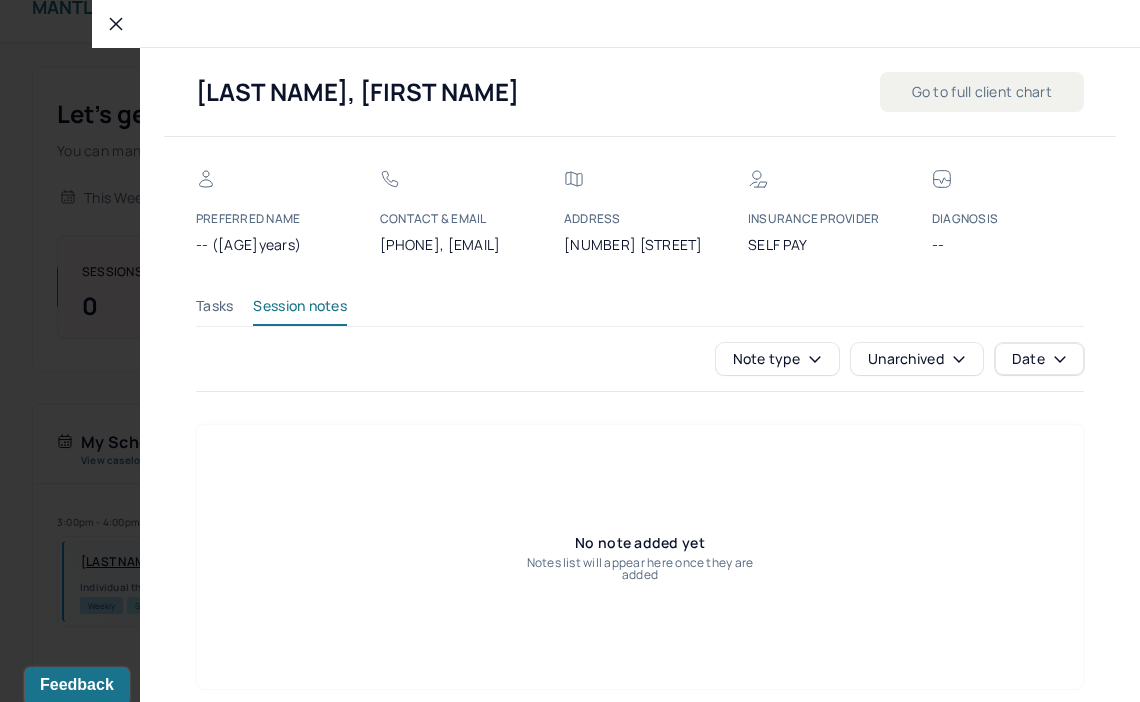 scroll, scrollTop: 8, scrollLeft: 0, axis: vertical 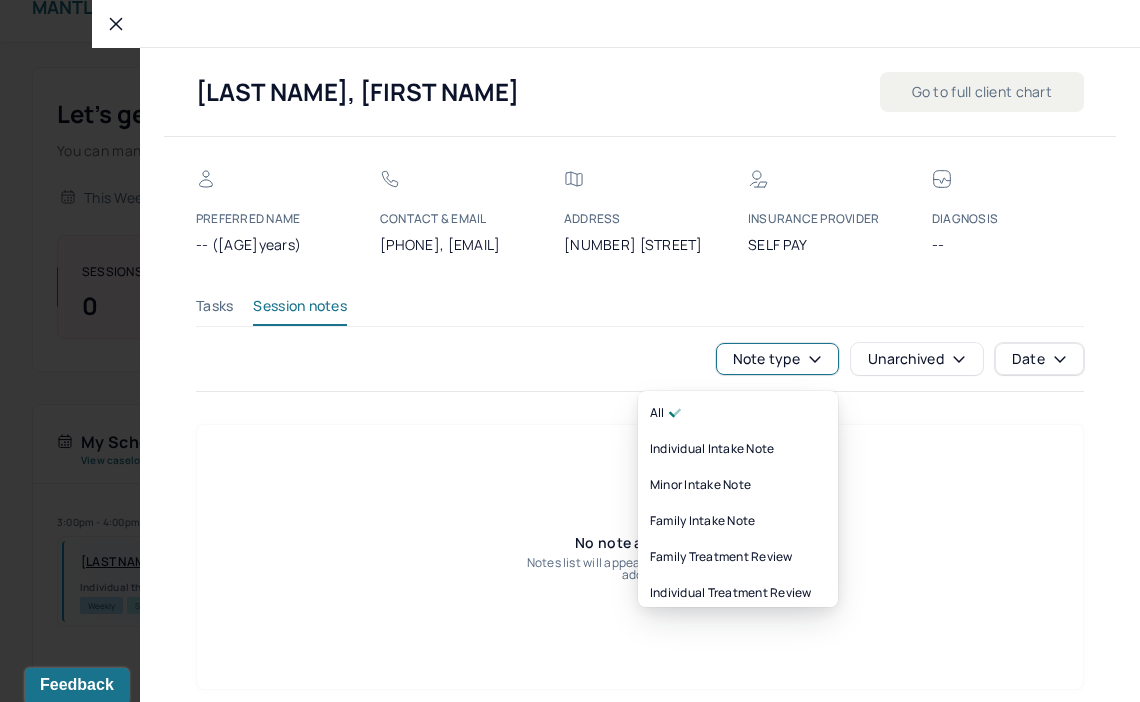 click on "Note type" at bounding box center [778, 359] 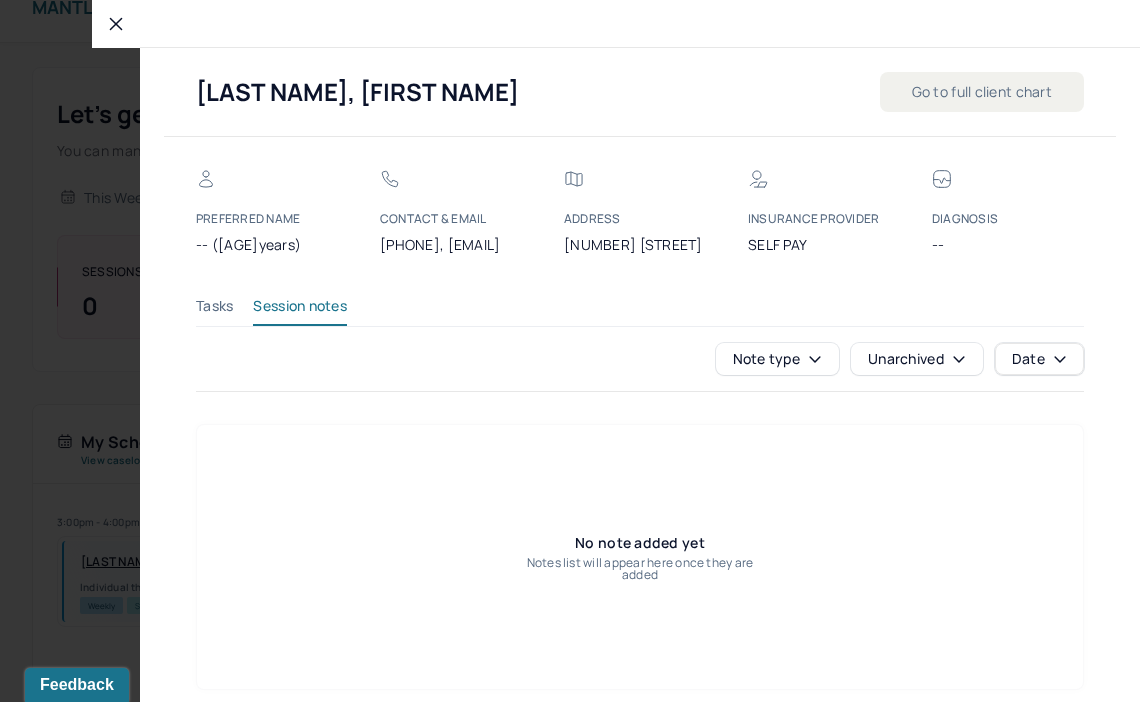 click on "Unarchived" at bounding box center (917, 359) 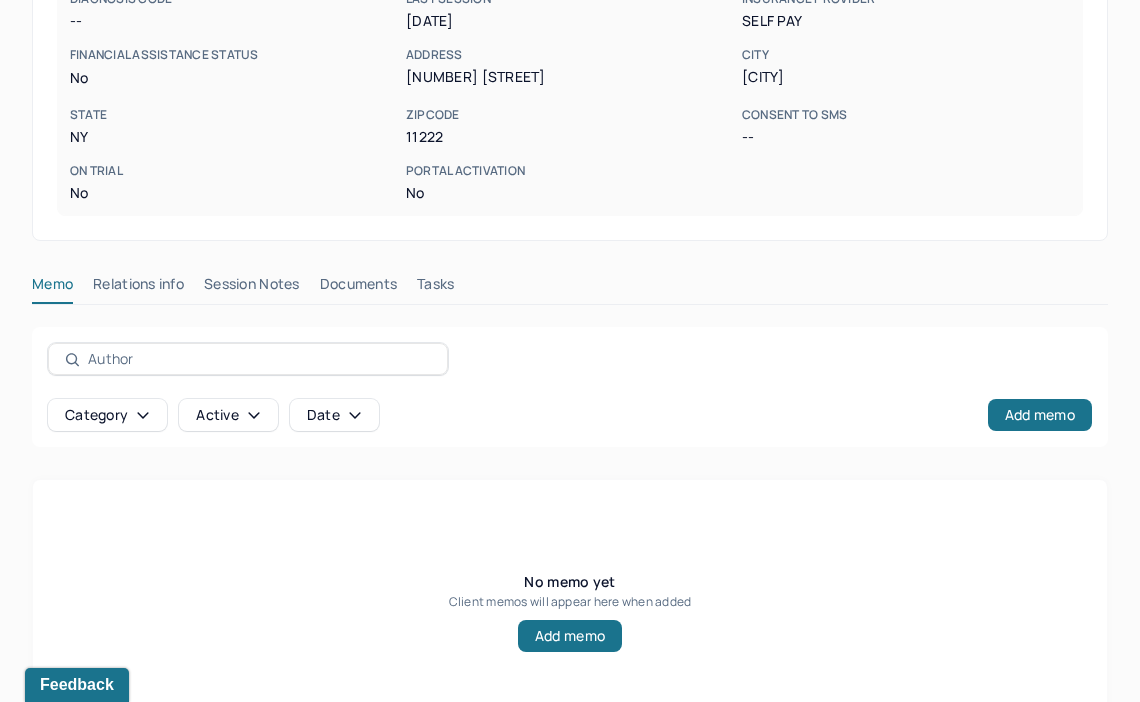 scroll, scrollTop: 511, scrollLeft: 0, axis: vertical 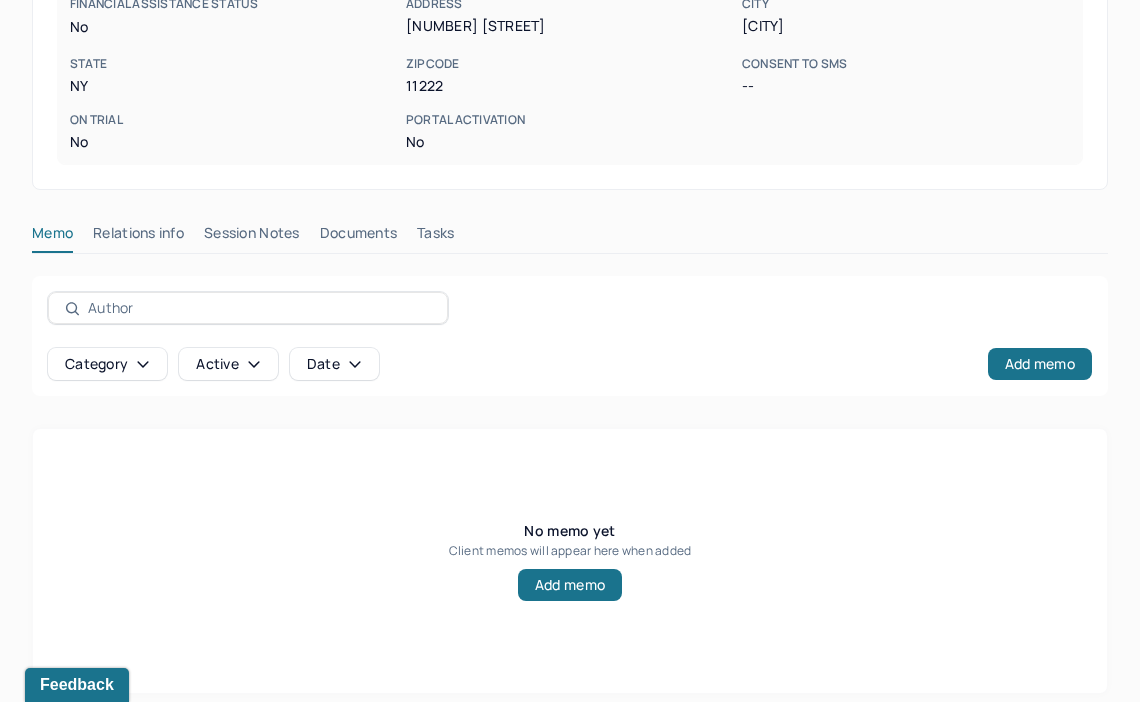 click on "Session Notes" at bounding box center (252, 237) 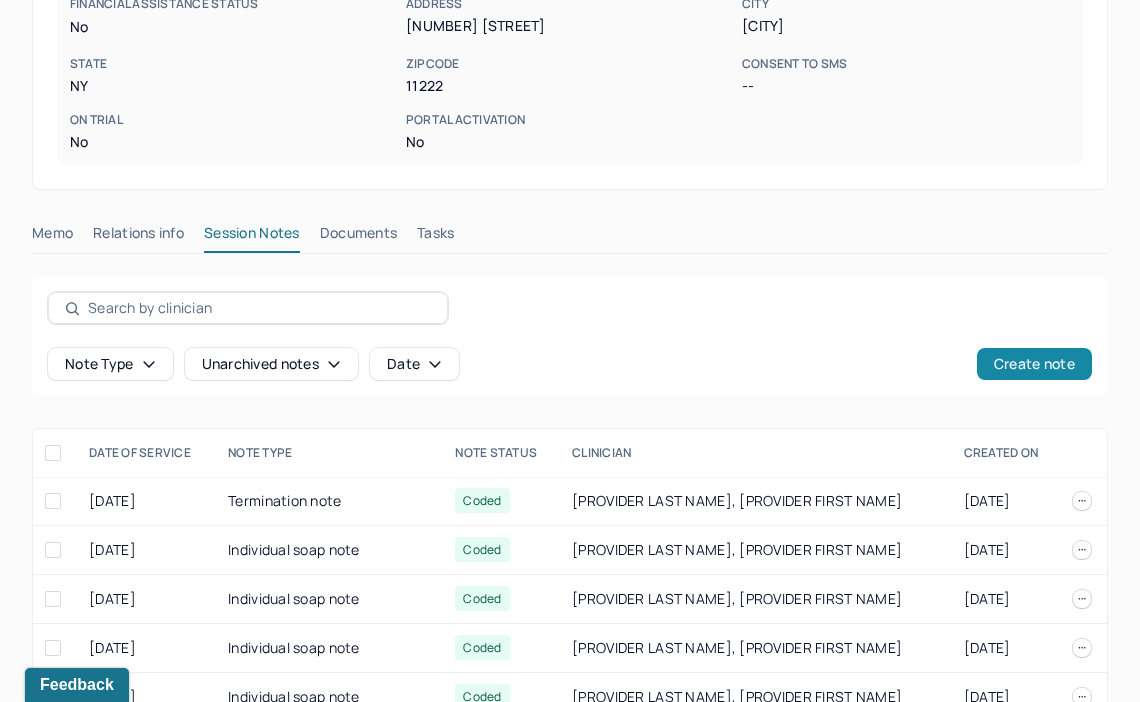 click on "Create note" at bounding box center [1034, 364] 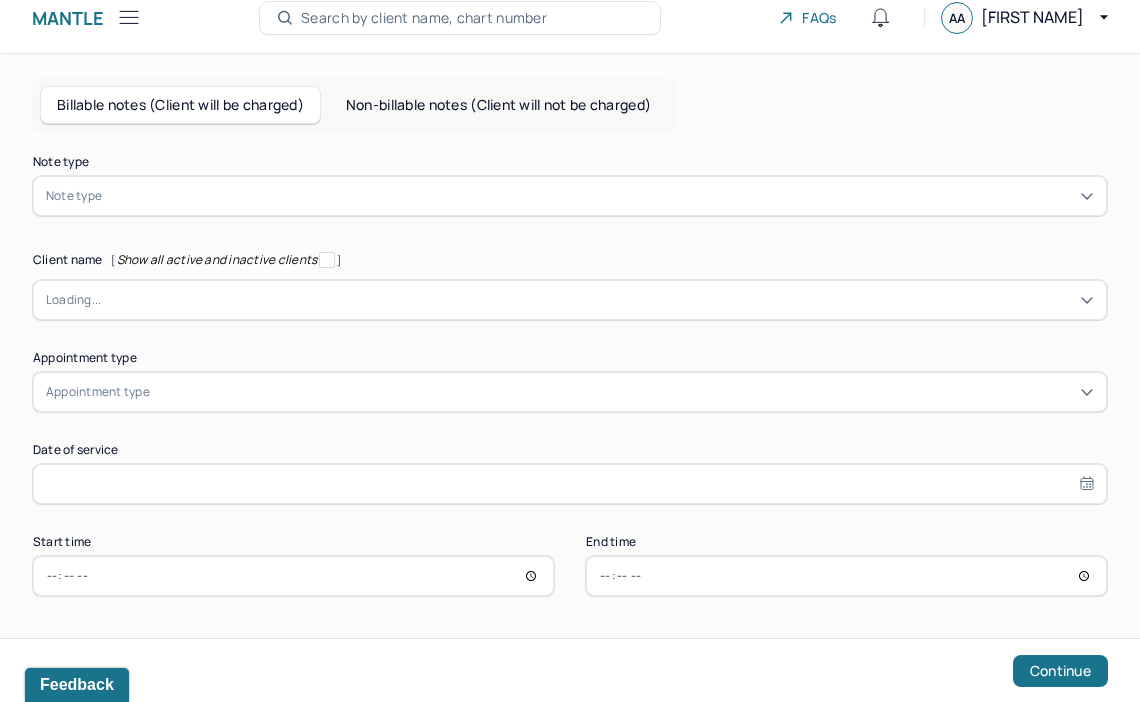 scroll, scrollTop: 63, scrollLeft: 0, axis: vertical 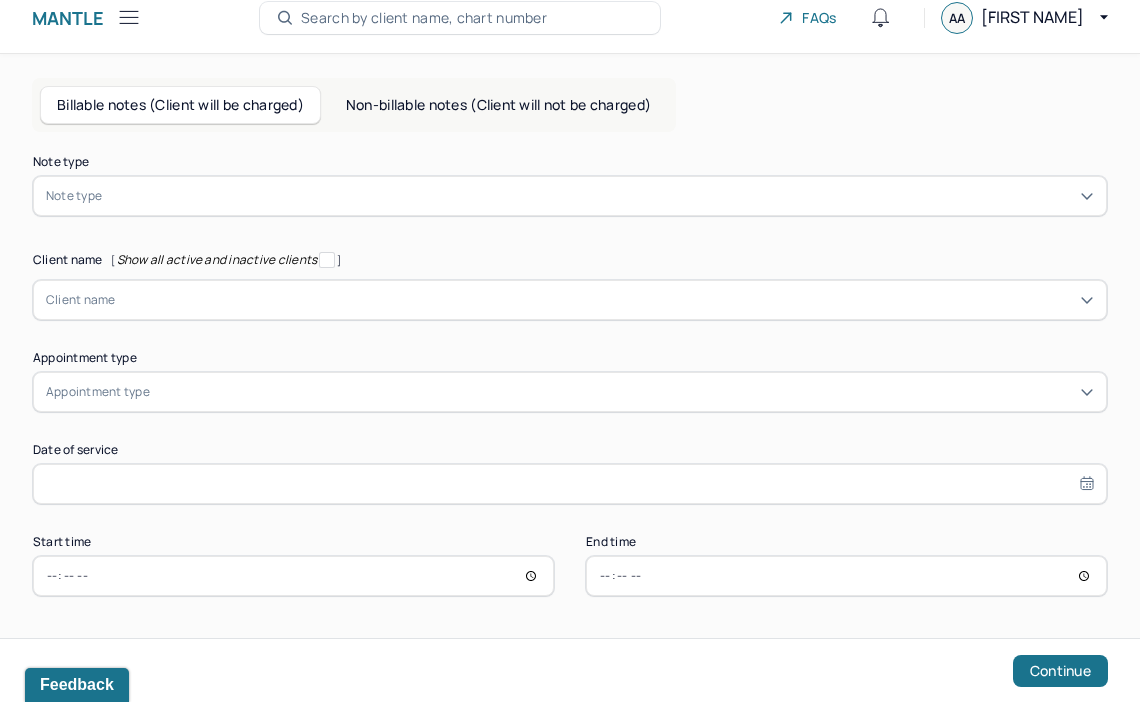 click at bounding box center (600, 196) 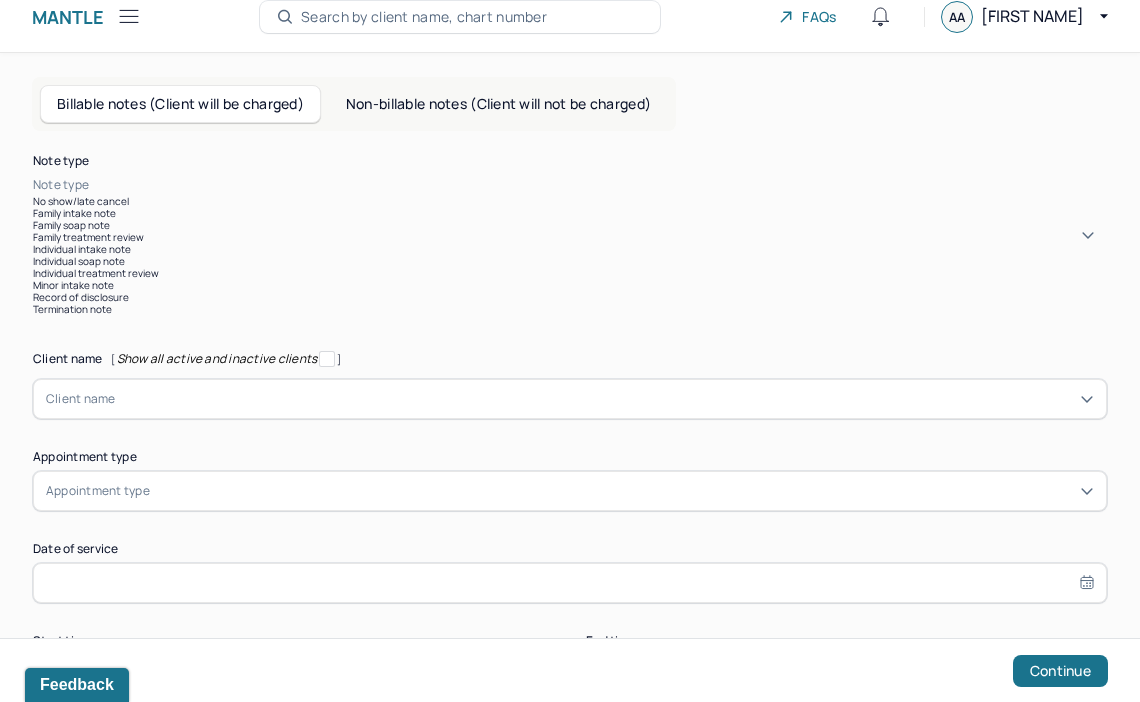 click on "Individual intake note" at bounding box center [570, 249] 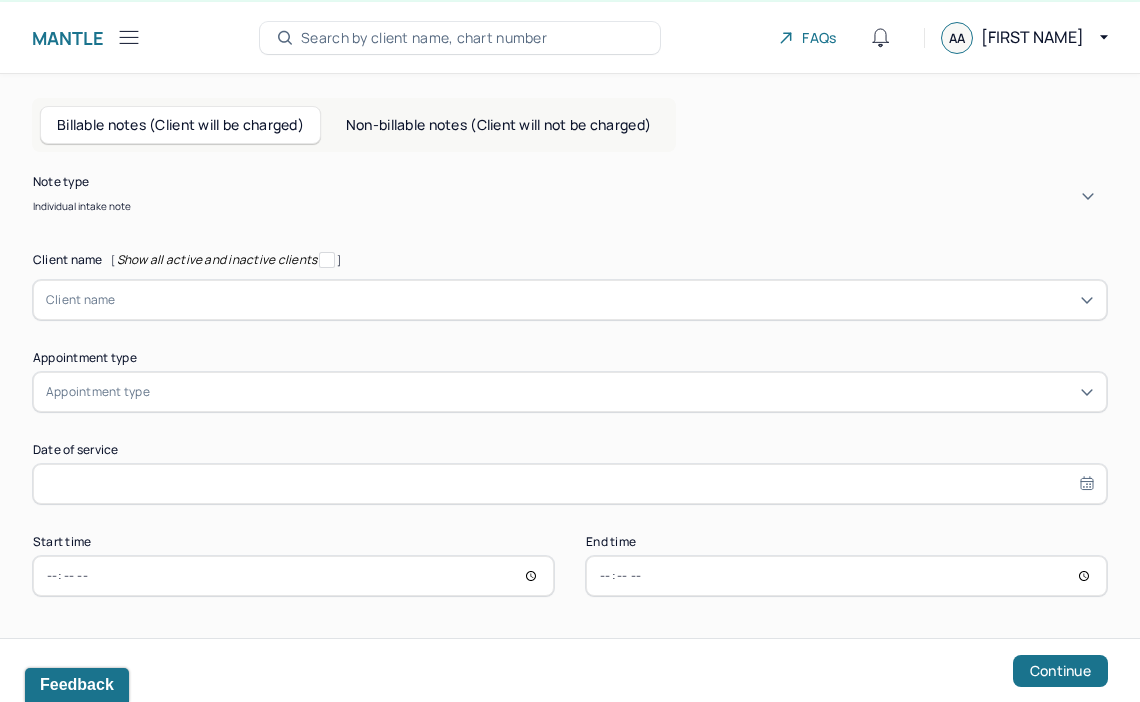 click at bounding box center [605, 300] 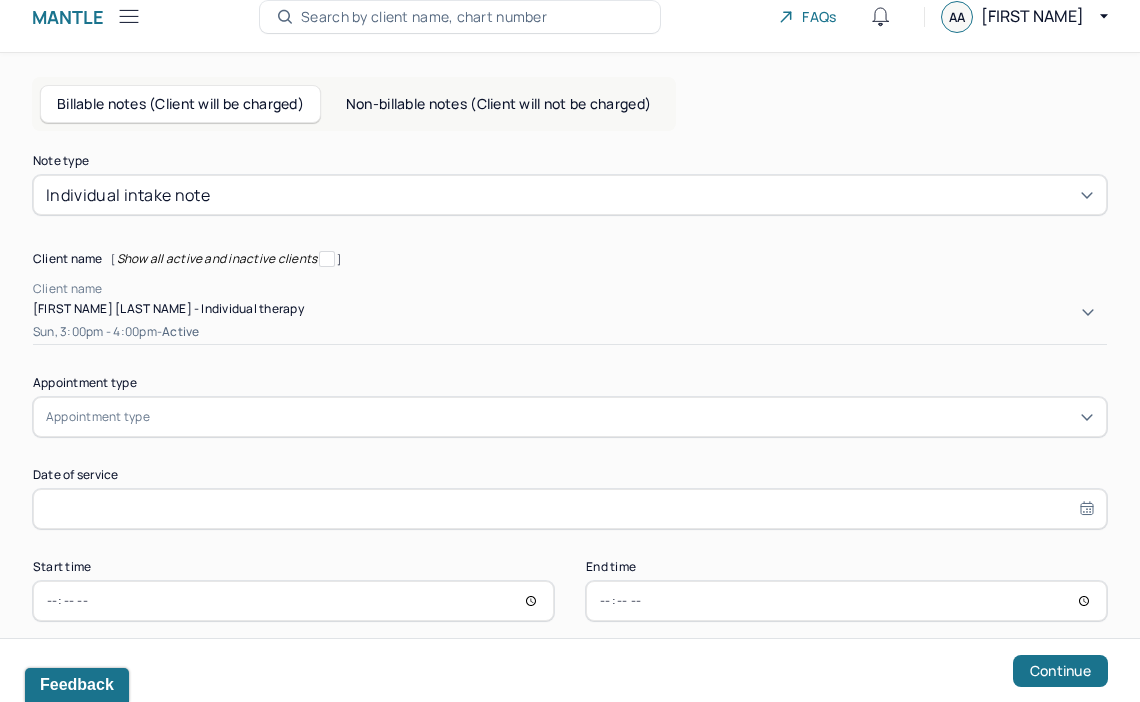 click on "[FIRST NAME] [LAST NAME] - Individual therapy" at bounding box center (570, 308) 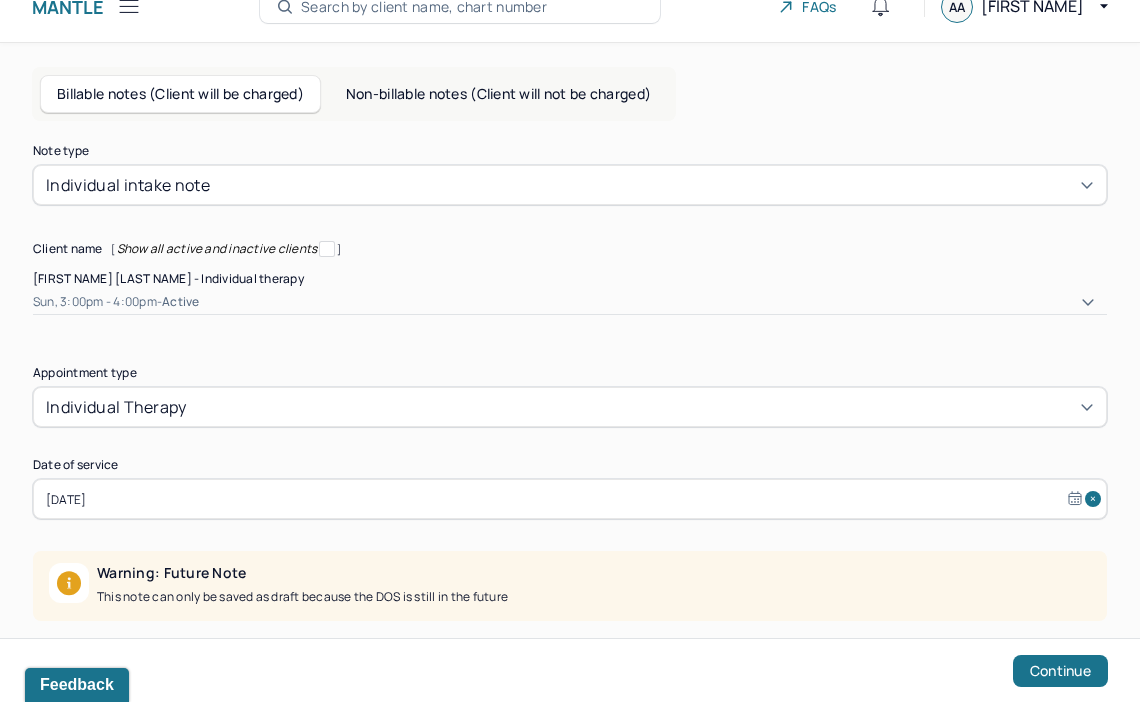 click on "Note type Individual intake note Client name [ Show all active and inactive clients ] option [object Object], selected. [FIRST NAME] [LAST NAME] - Individual therapy Sun, [TIME] - [TIME] - active Supervisee name [FIRST NAME] [LAST NAME] Appointment type individual therapy Date of service [DATE] Warning: Future Note This note can only be saved as draft because the DOS is still in the future Start time [TIME] End time [TIME] Continue" at bounding box center (570, 429) 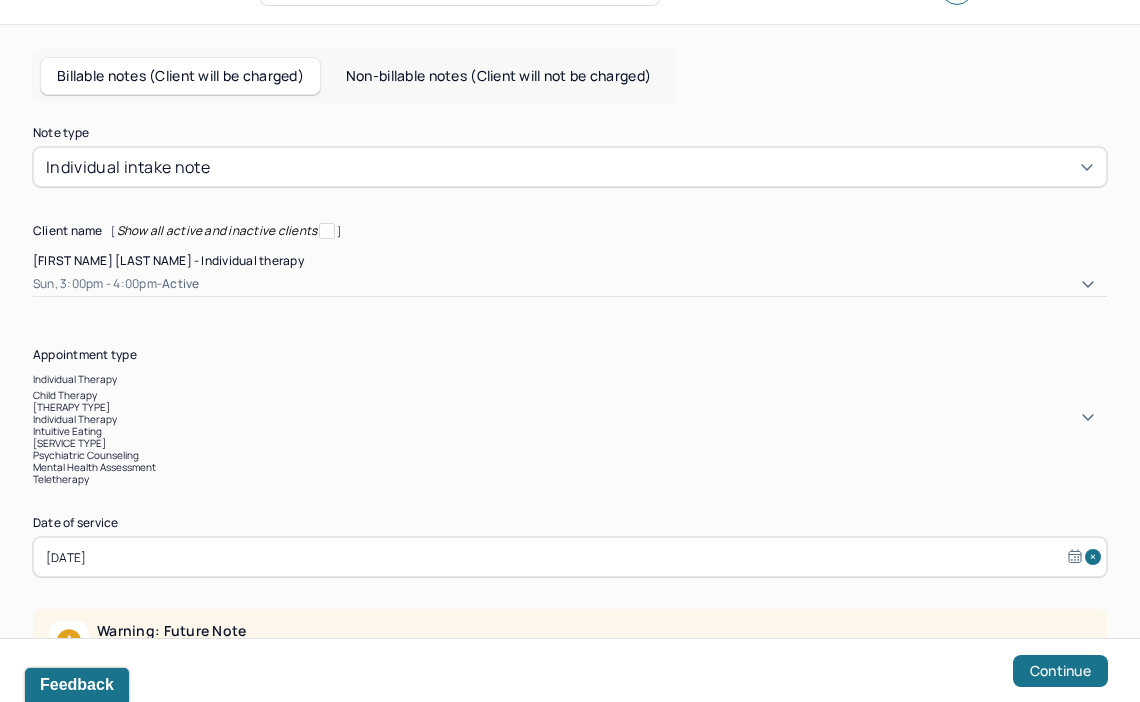 scroll, scrollTop: 95, scrollLeft: 0, axis: vertical 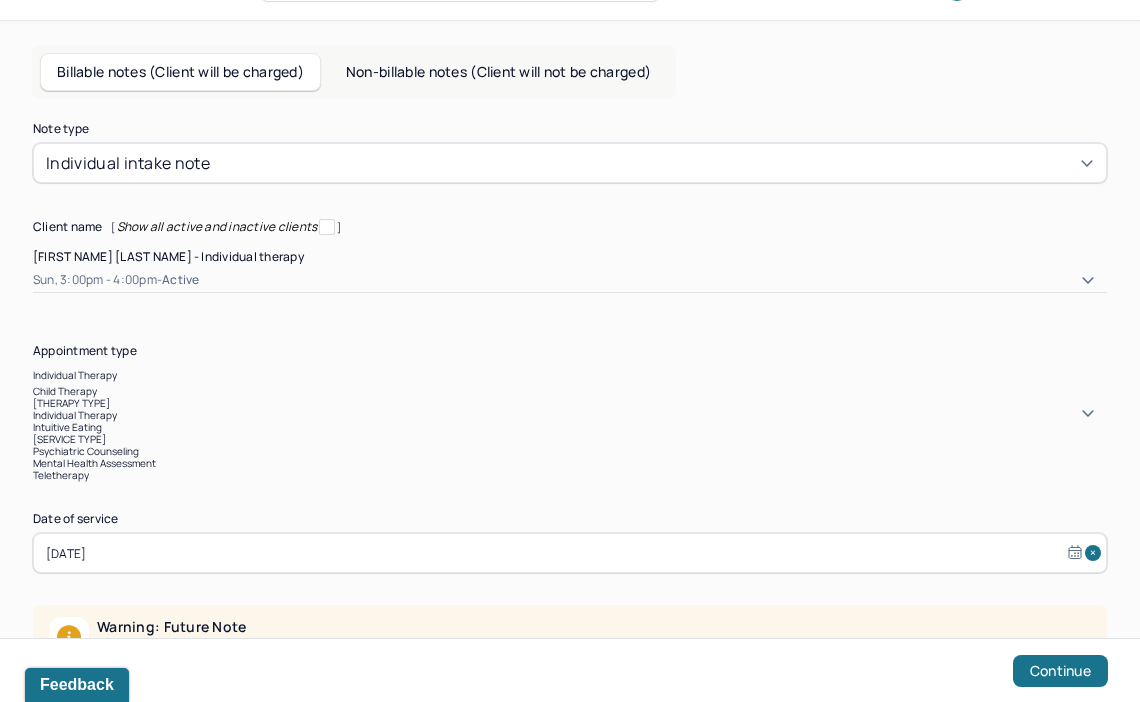 click on "Note type Individual intake note Client name [ Show all active and inactive clients ] [FIRST NAME] [LAST NAME] - Individual therapy Sun, [TIME] - [TIME] - active Supervisee name [FIRST NAME] [LAST NAME] Appointment type [object Object] selected, 3 of 8. 8 results available. Use Up and Down to choose options, press Enter to select the currently focused option, press Escape to exit the menu, press Tab to select the option and exit the menu. individual therapy child therapy family therapy individual therapy intuitive eating medication management psychiatric counseling mental health assessment teletherapy Date of service [DATE] Warning: Future Note This note can only be saved as draft because the DOS is still in the future Start time [TIME] End time [TIME] Continue" at bounding box center [570, 445] 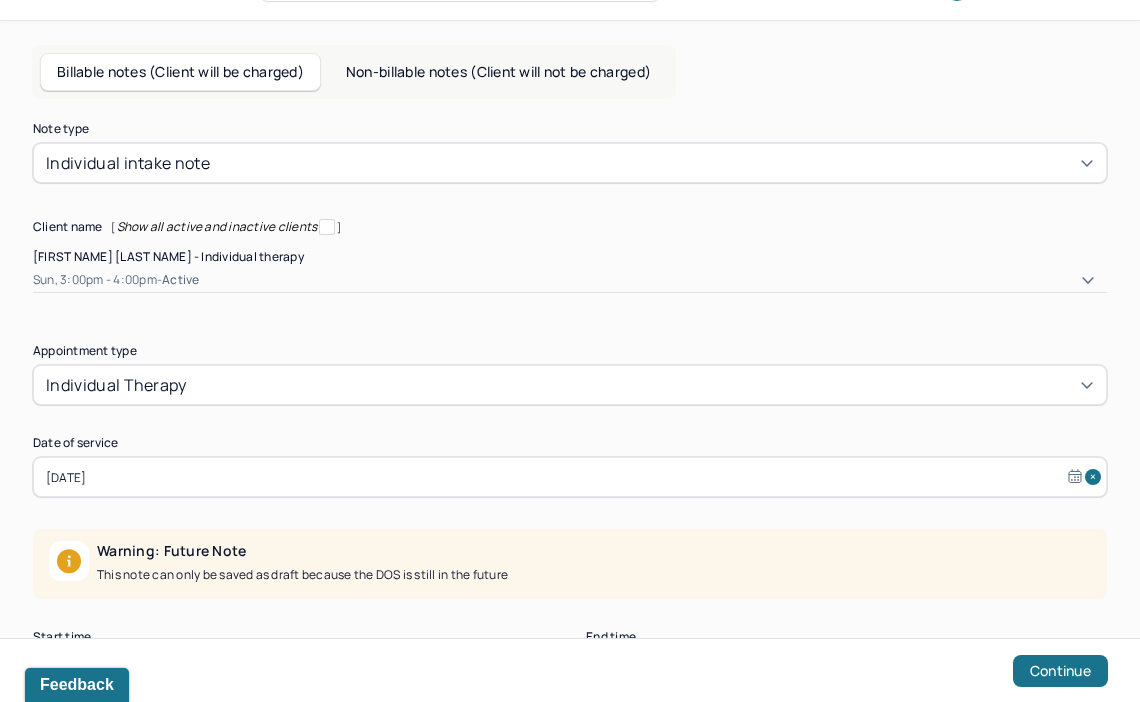 scroll, scrollTop: 171, scrollLeft: 0, axis: vertical 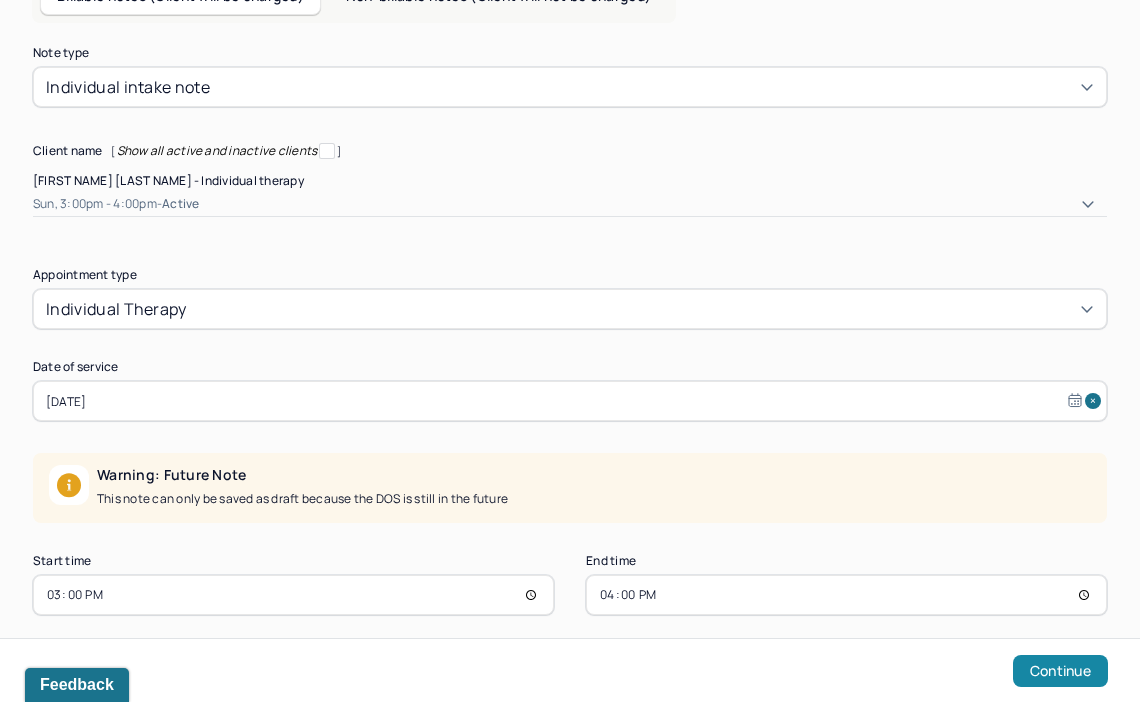 click on "Continue" at bounding box center (1060, 671) 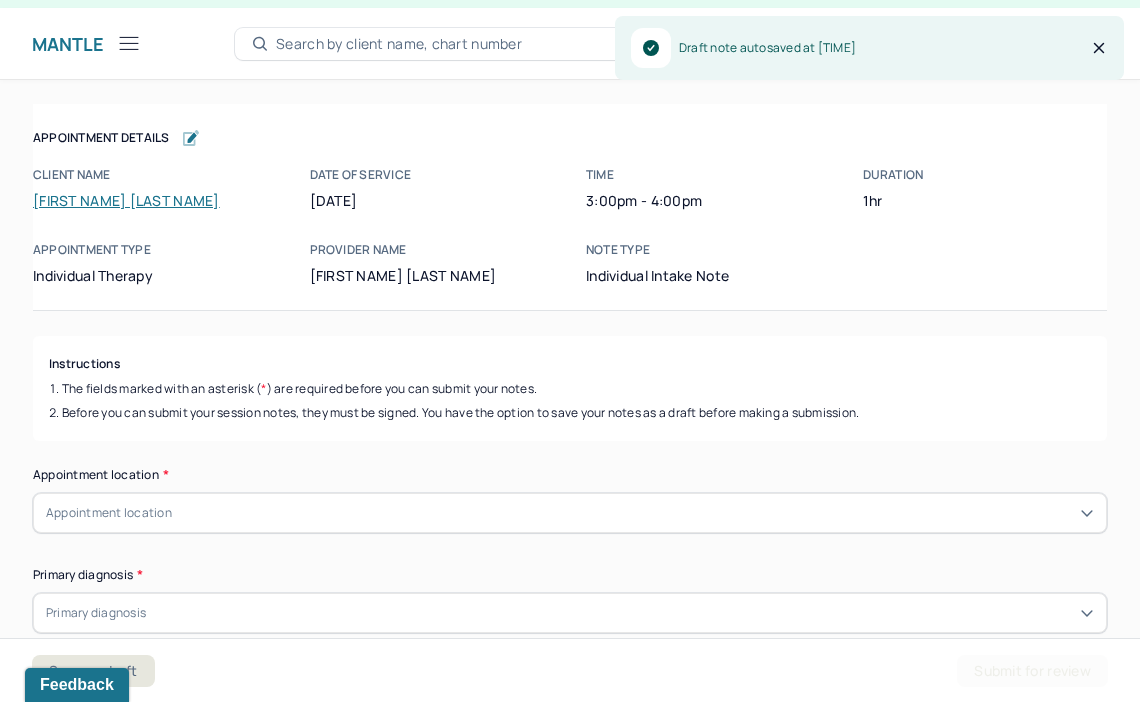 scroll, scrollTop: 36, scrollLeft: 0, axis: vertical 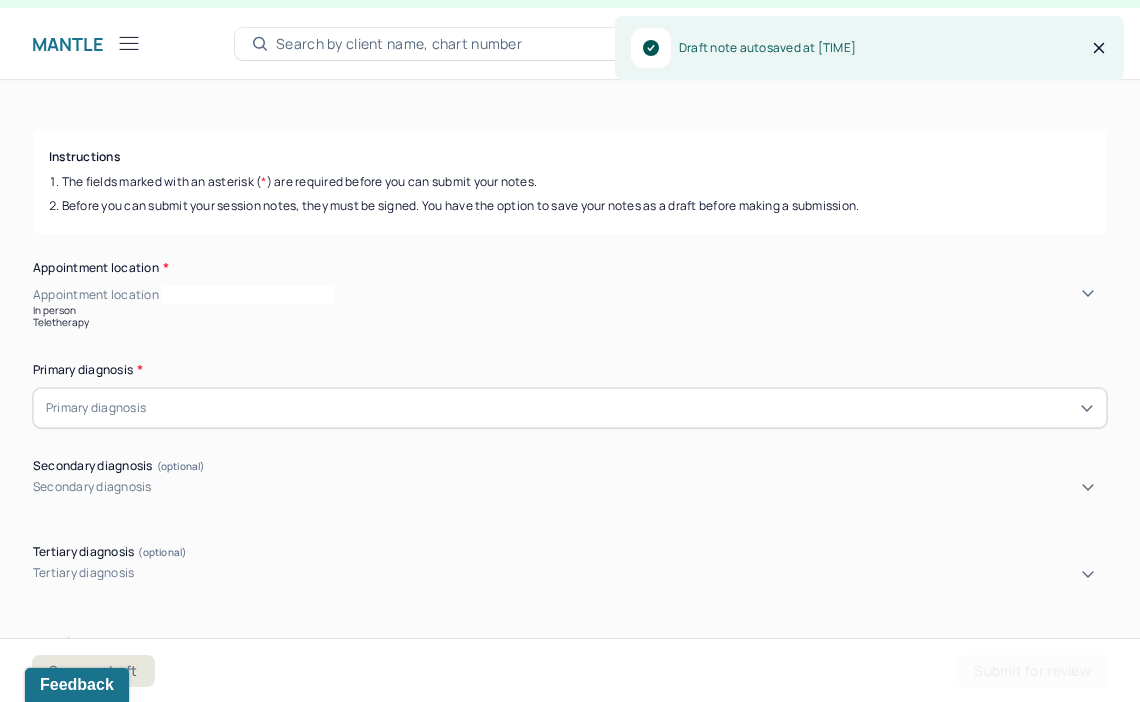 click on "Appointment location" at bounding box center (570, 295) 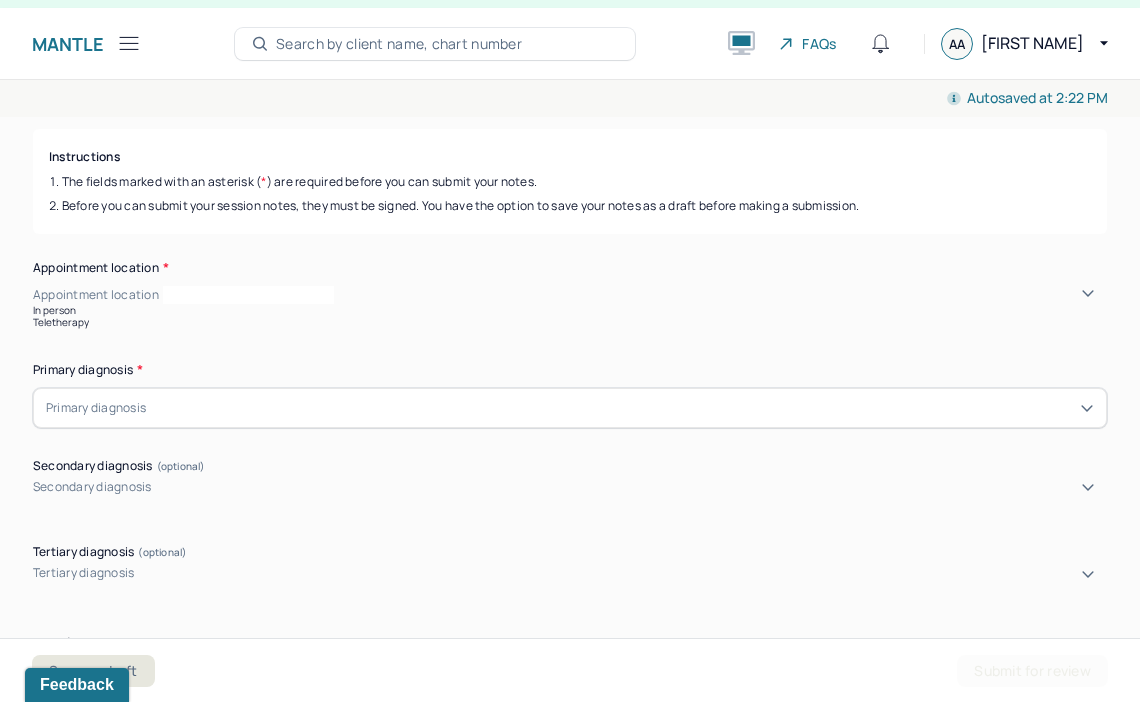 click on "In person" at bounding box center (570, 310) 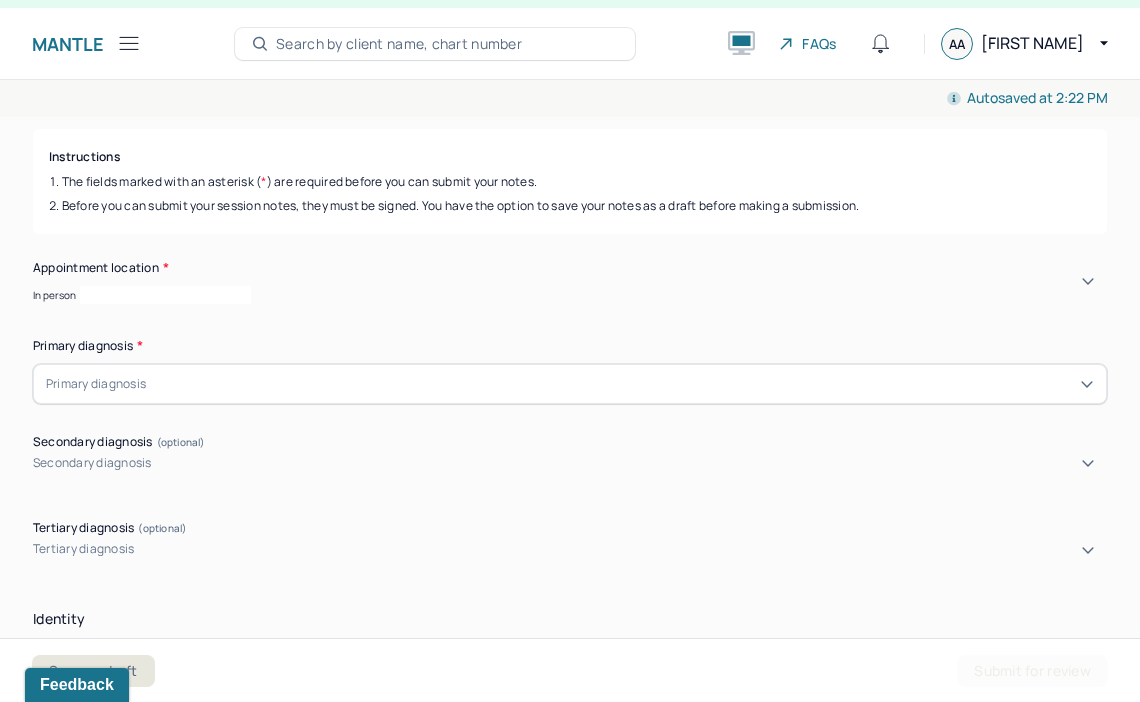 click on "In person" at bounding box center [570, 295] 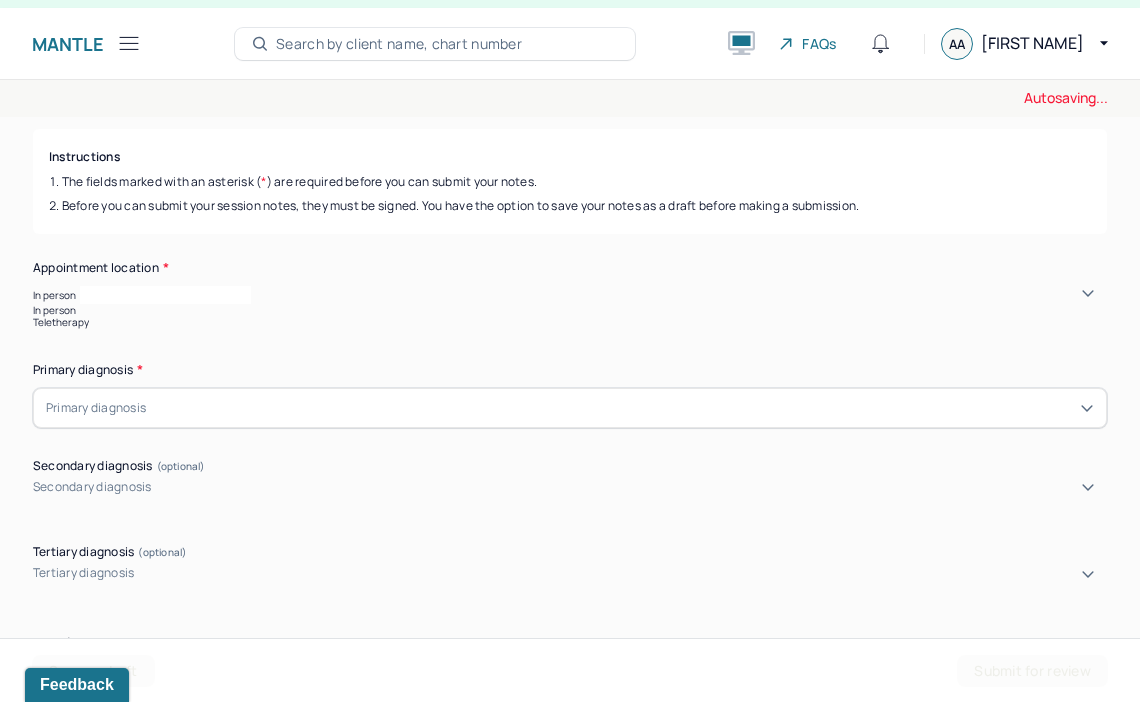 click on "In person" at bounding box center [570, 295] 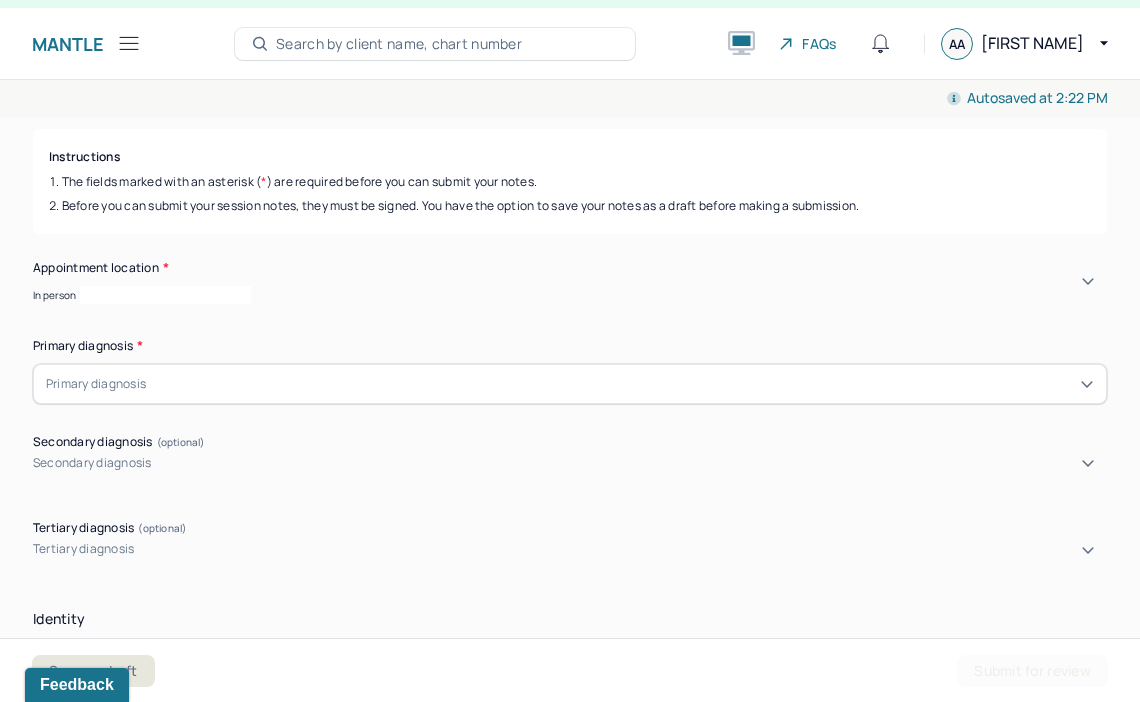 click on "In person" at bounding box center [570, 295] 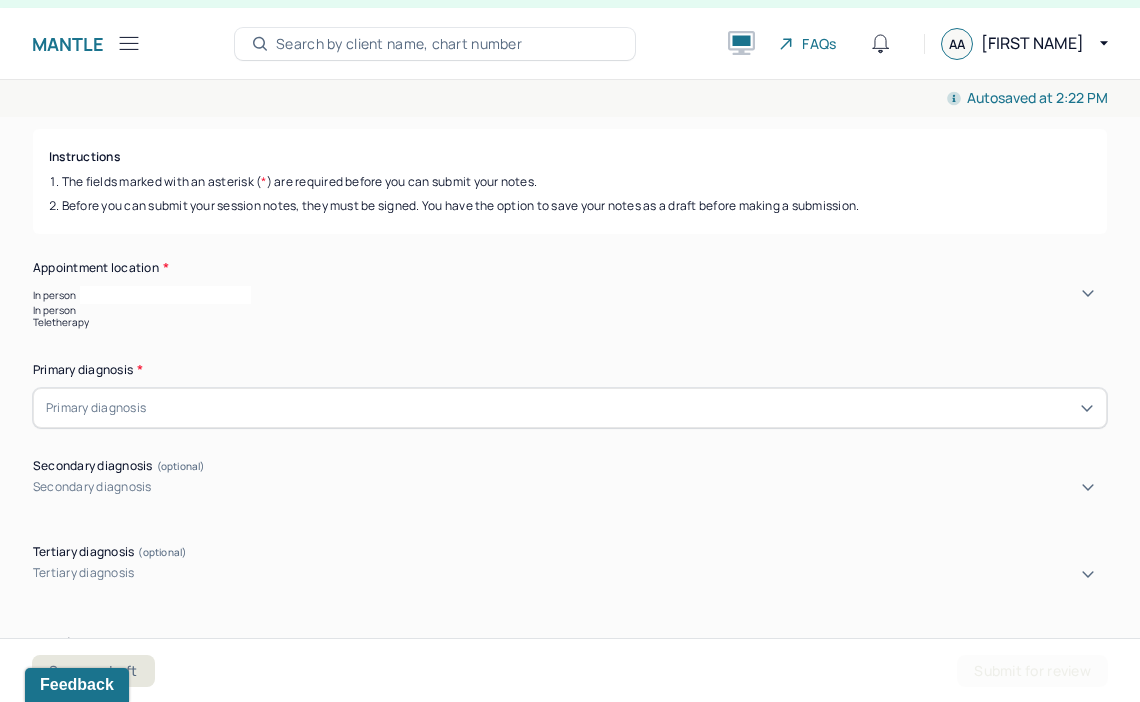 click on "Teletherapy" at bounding box center (570, 322) 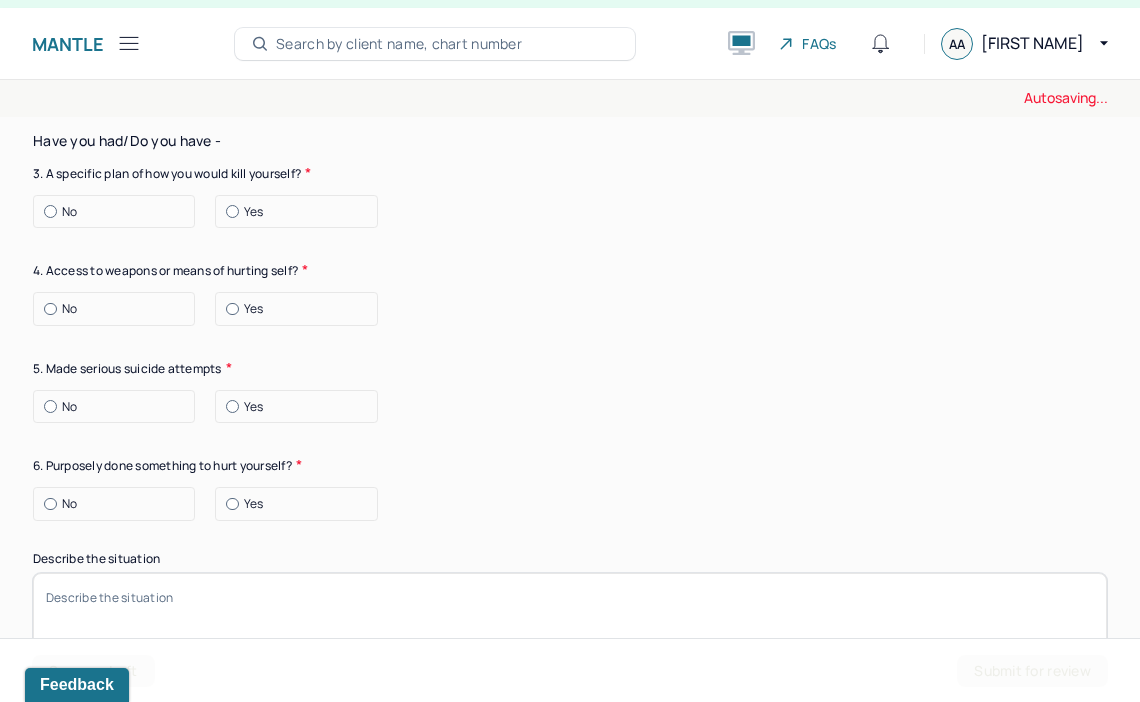 scroll, scrollTop: 6754, scrollLeft: 0, axis: vertical 